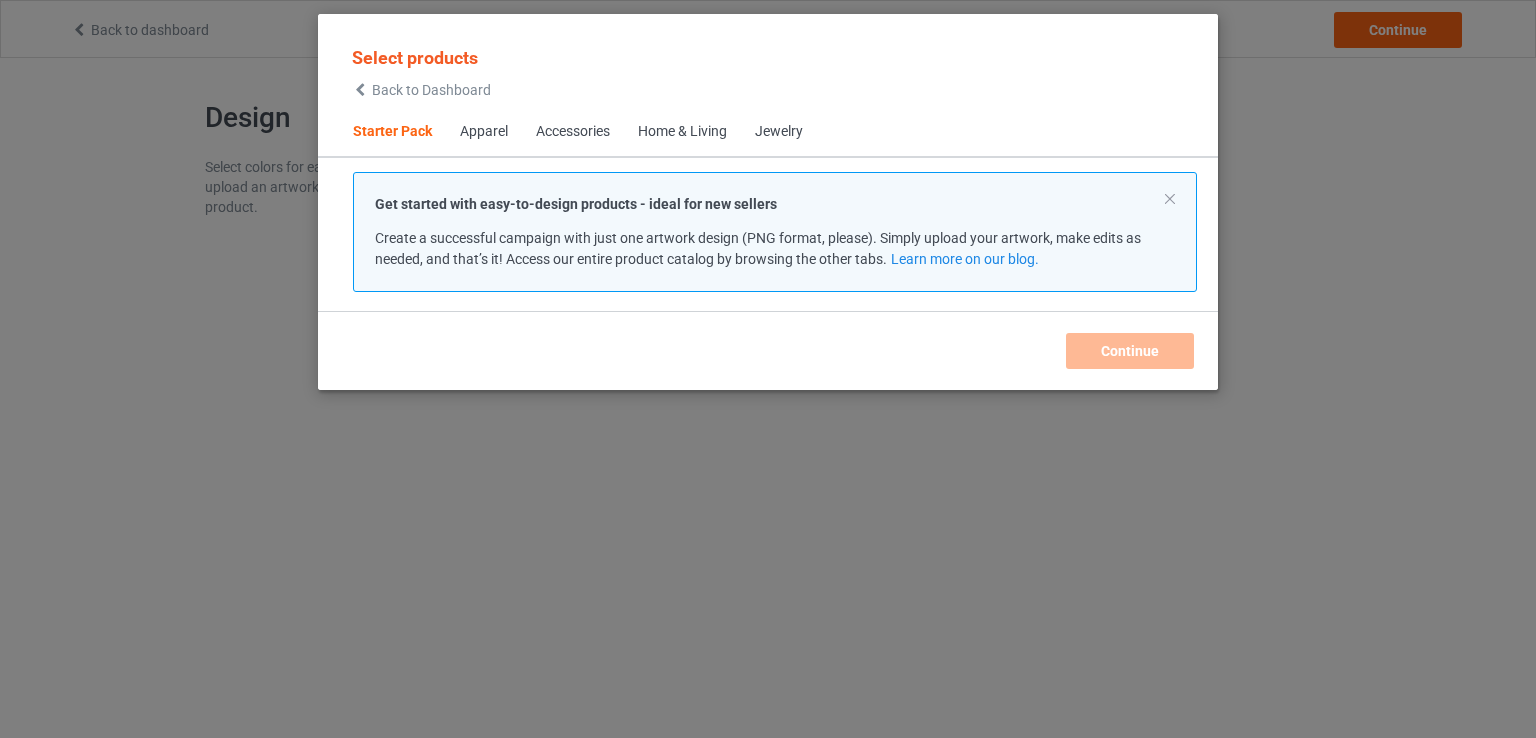 scroll, scrollTop: 0, scrollLeft: 0, axis: both 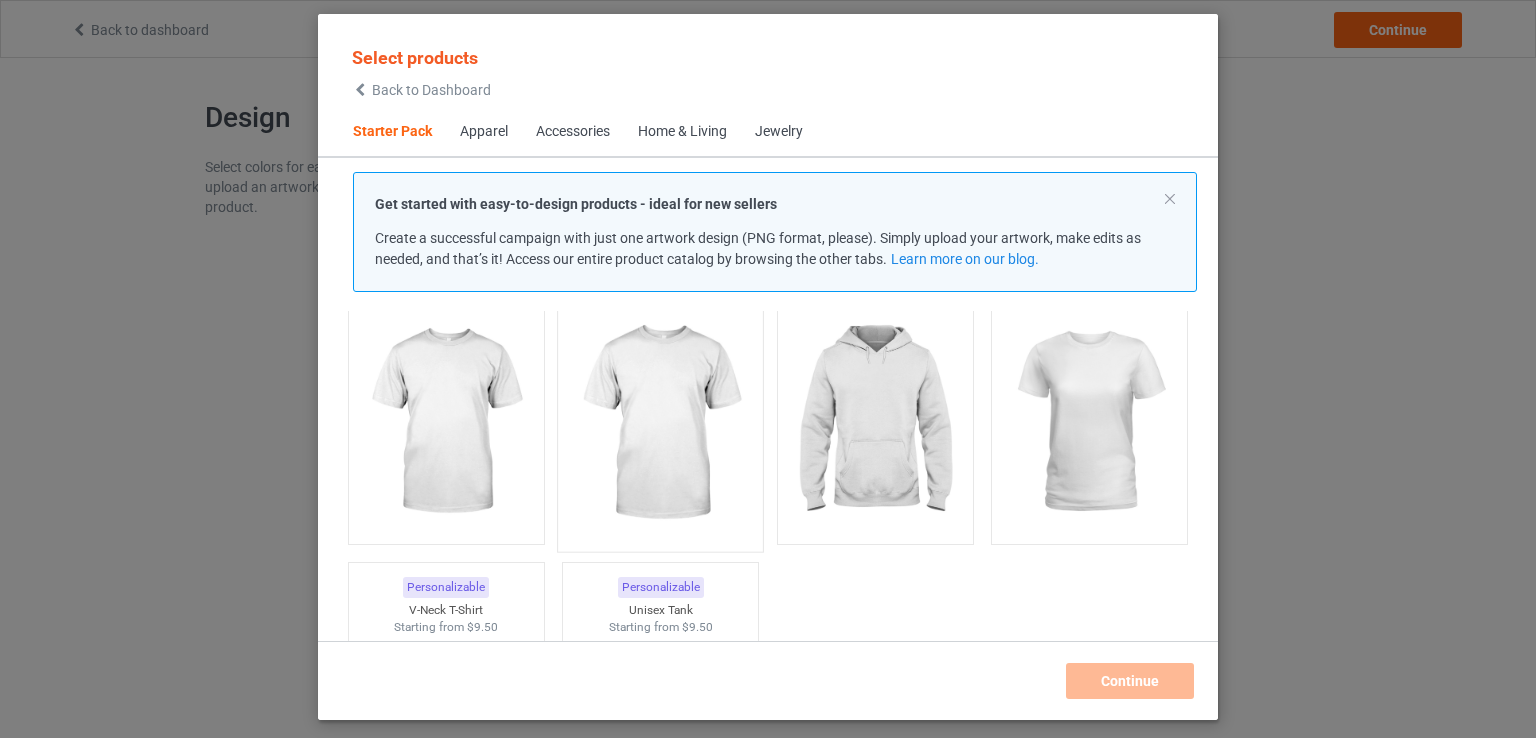 click at bounding box center (446, 422) 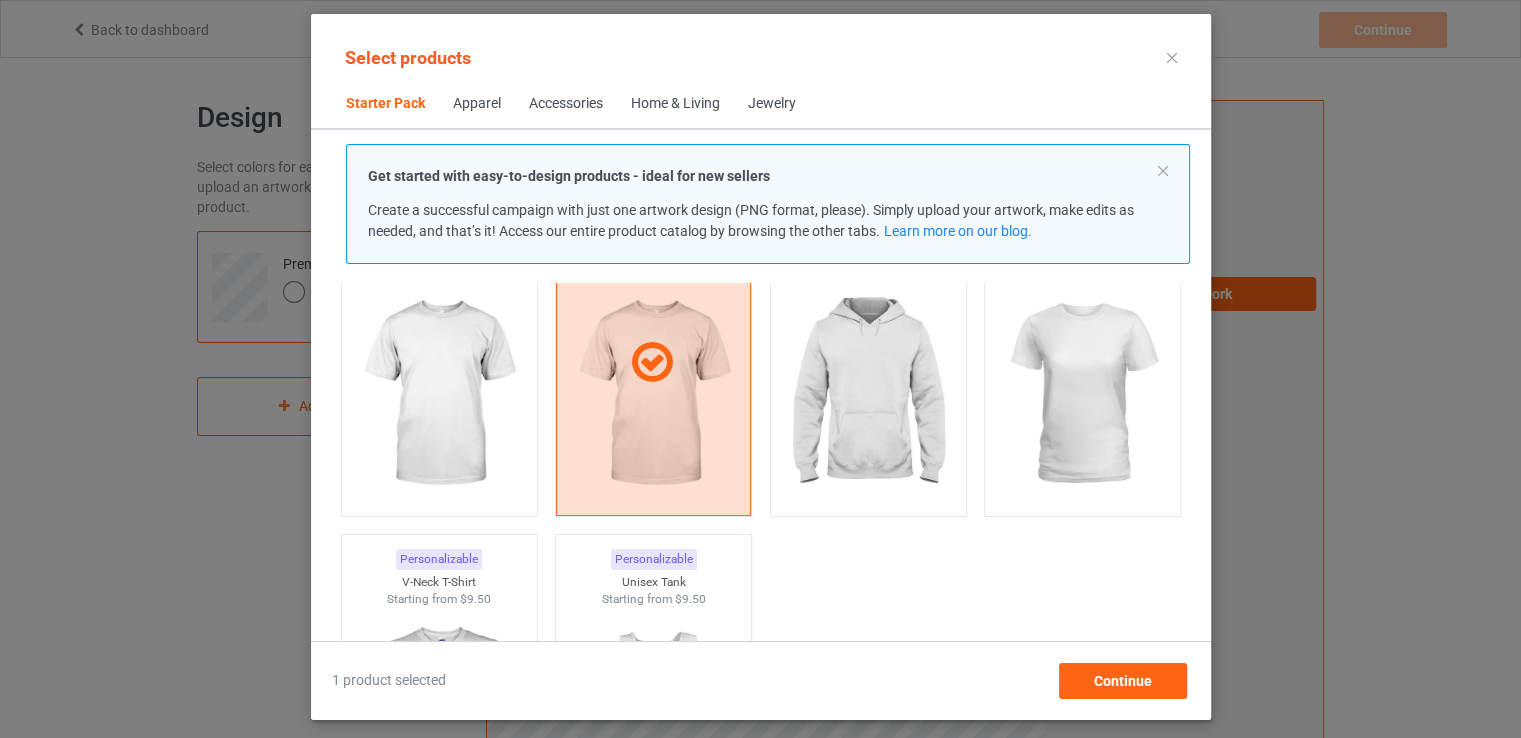 click on "Select products Starter Pack Apparel Accessories Home & Living Jewelry Get started with easy-to-design products - ideal for new sellers Create a successful campaign with just one artwork design (PNG format, please). Simply upload your artwork, make edits as needed, and that’s it! Access our entire product catalog by browsing the other tabs. Learn more on our blog. Starter Pack Personalizable Classic T-Shirt Starting from   $6.00 Personalizable Premium Fit Mens Tee Starting from   $11.50 Personalizable Hooded Sweatshirt Starting from   $15.00 Personalizable Ladies T-Shirt Starting from   $6.50 Personalizable V-Neck T-Shirt Starting from   $9.50 Personalizable Unisex Tank Starting from   $9.50 Apparel Personalizable Classic Polo Starting from   $10.00 Personalizable Lightweight Jacket Starting from   $19.00 Personalizable Dress Shirt Starting from   $24.00 Personalizable Classic T-Shirt Starting from   $6.00 Personalizable Premium Fit Mens Tee Starting from   $11.50 Personalizable Hooded Sweatshirt   $15.00" at bounding box center (761, 367) 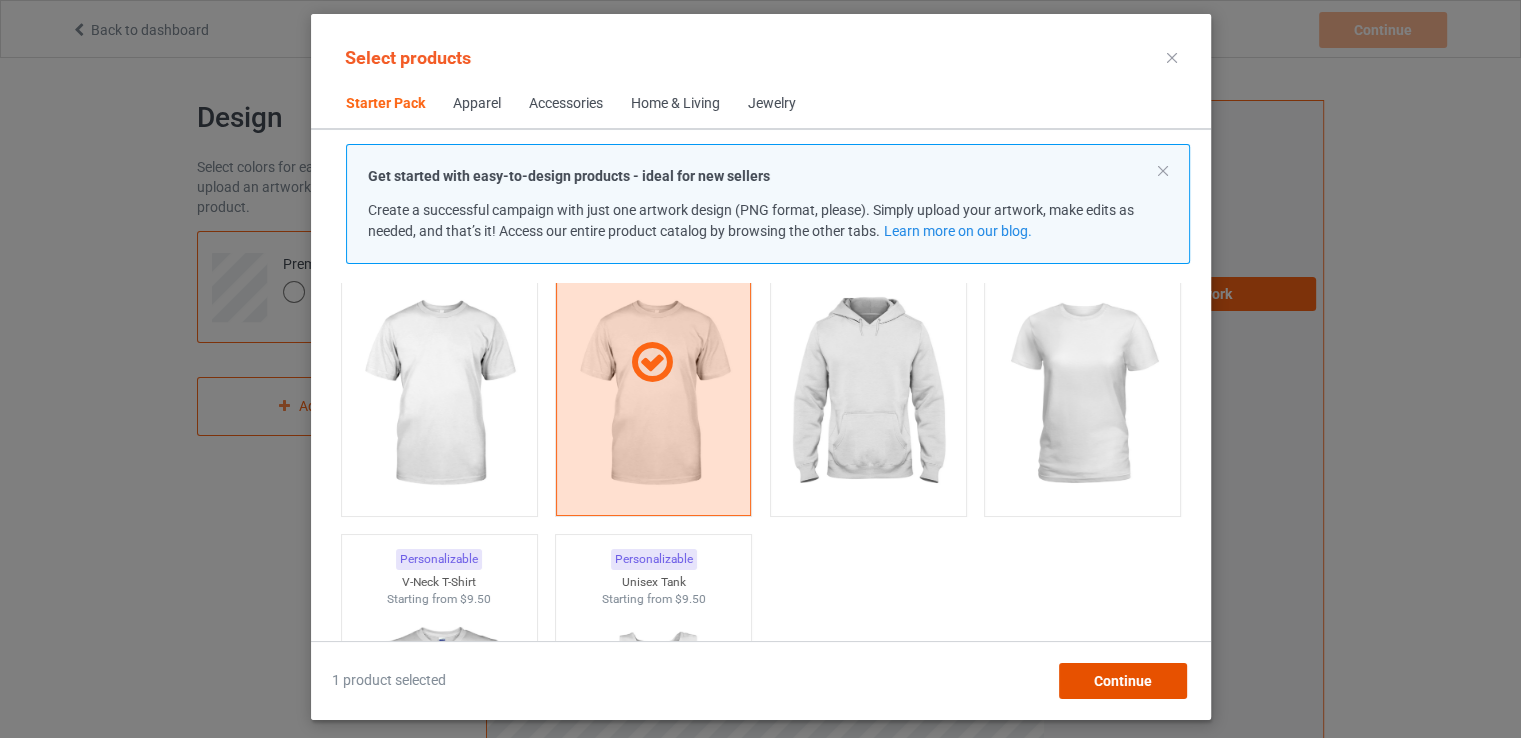 click on "Continue" at bounding box center [1122, 681] 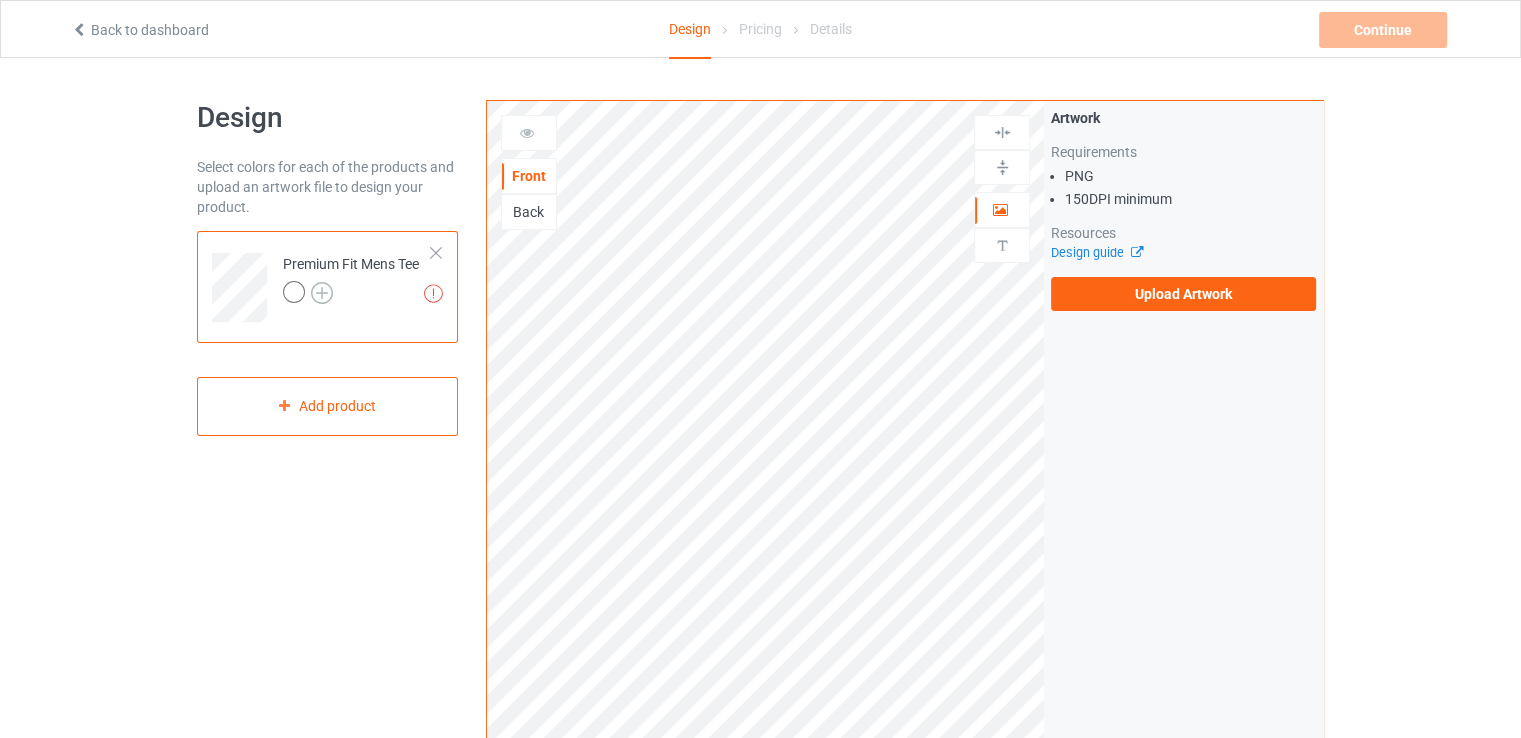 click at bounding box center [322, 293] 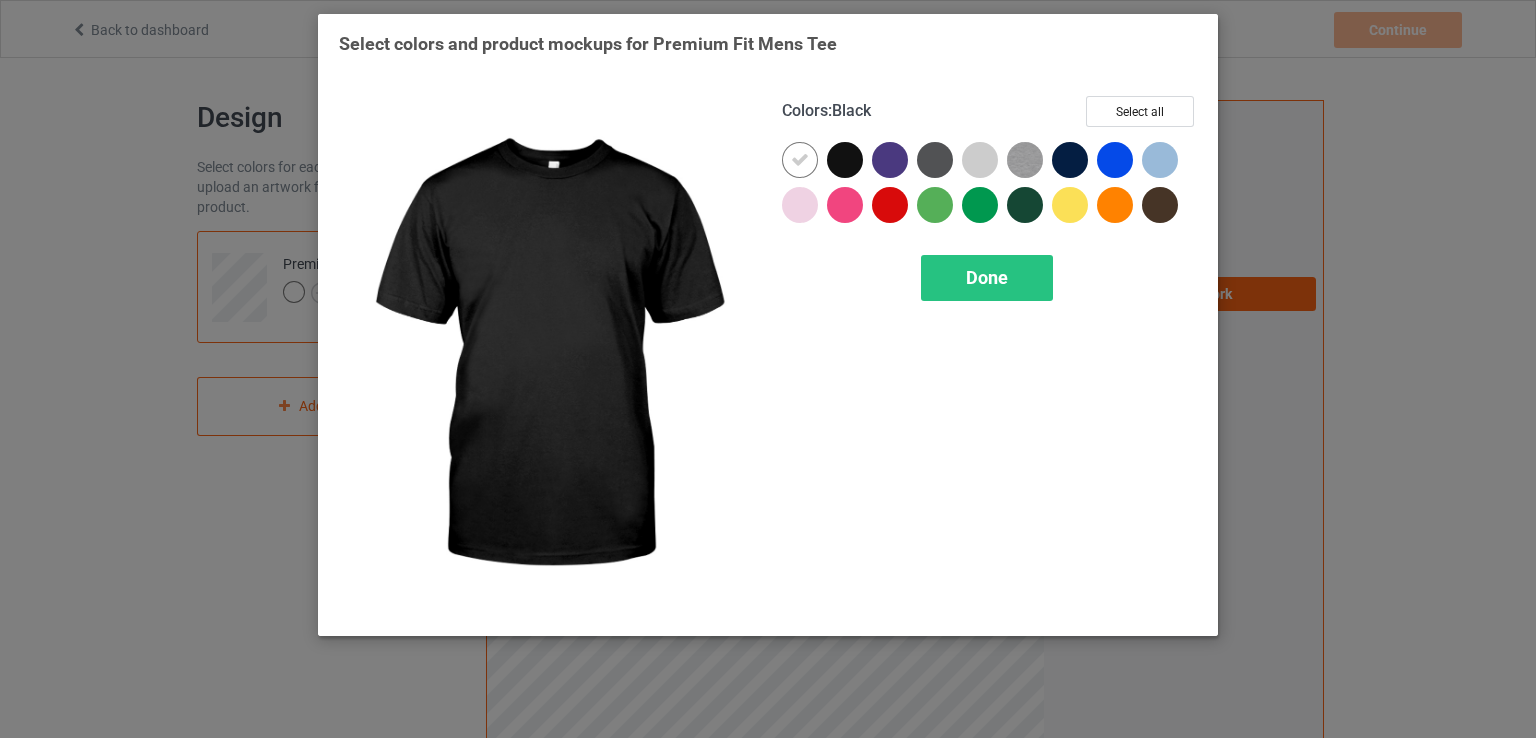 click at bounding box center (800, 160) 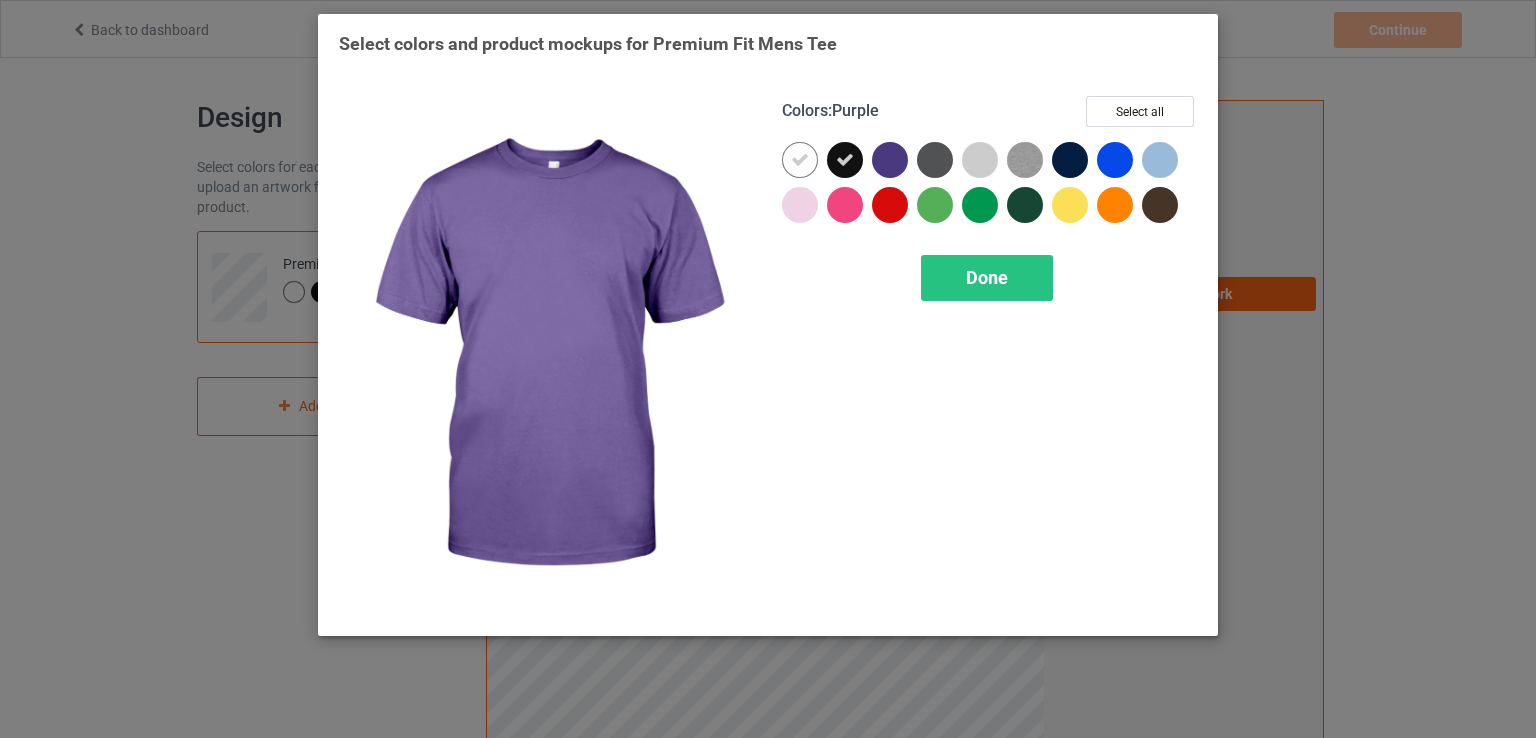 click at bounding box center (800, 160) 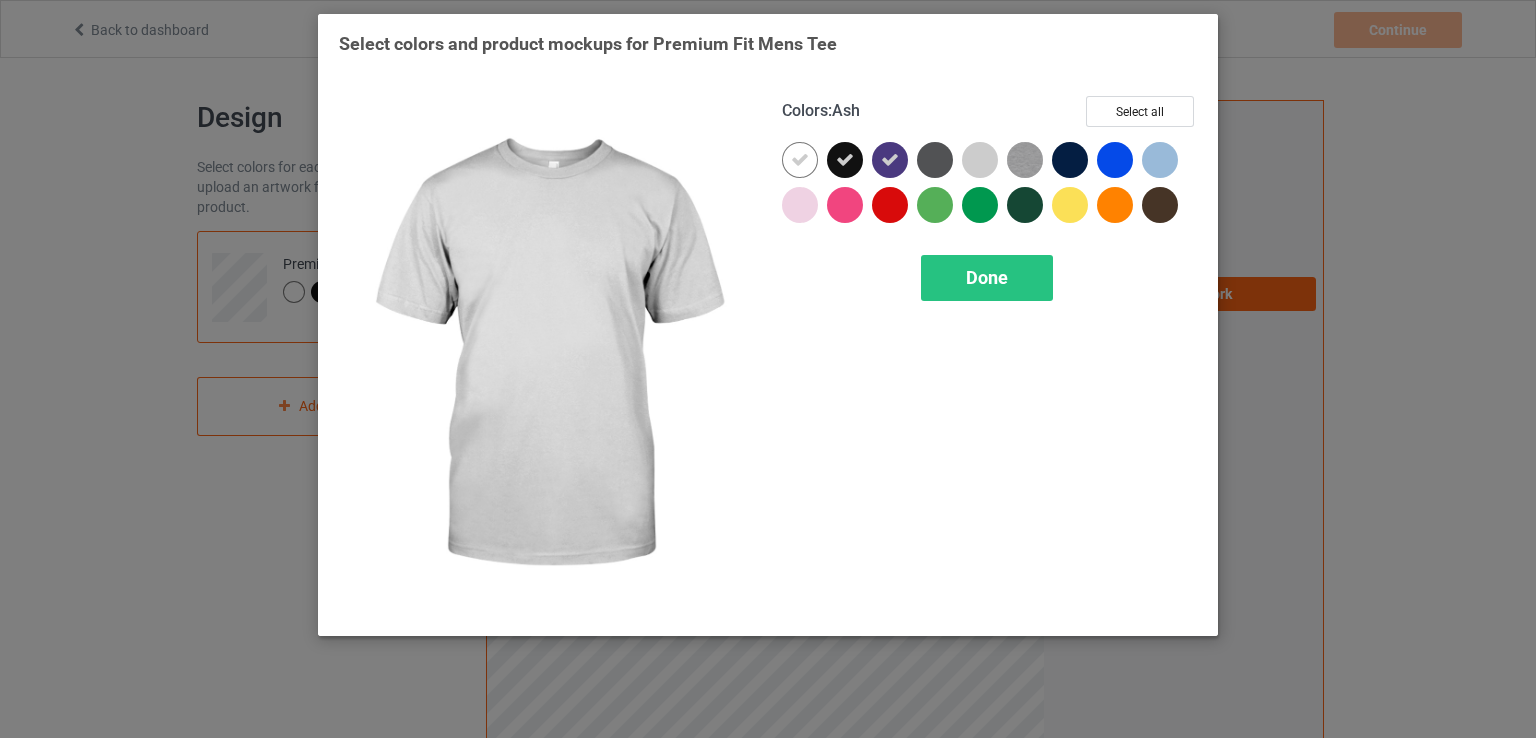 click at bounding box center (800, 160) 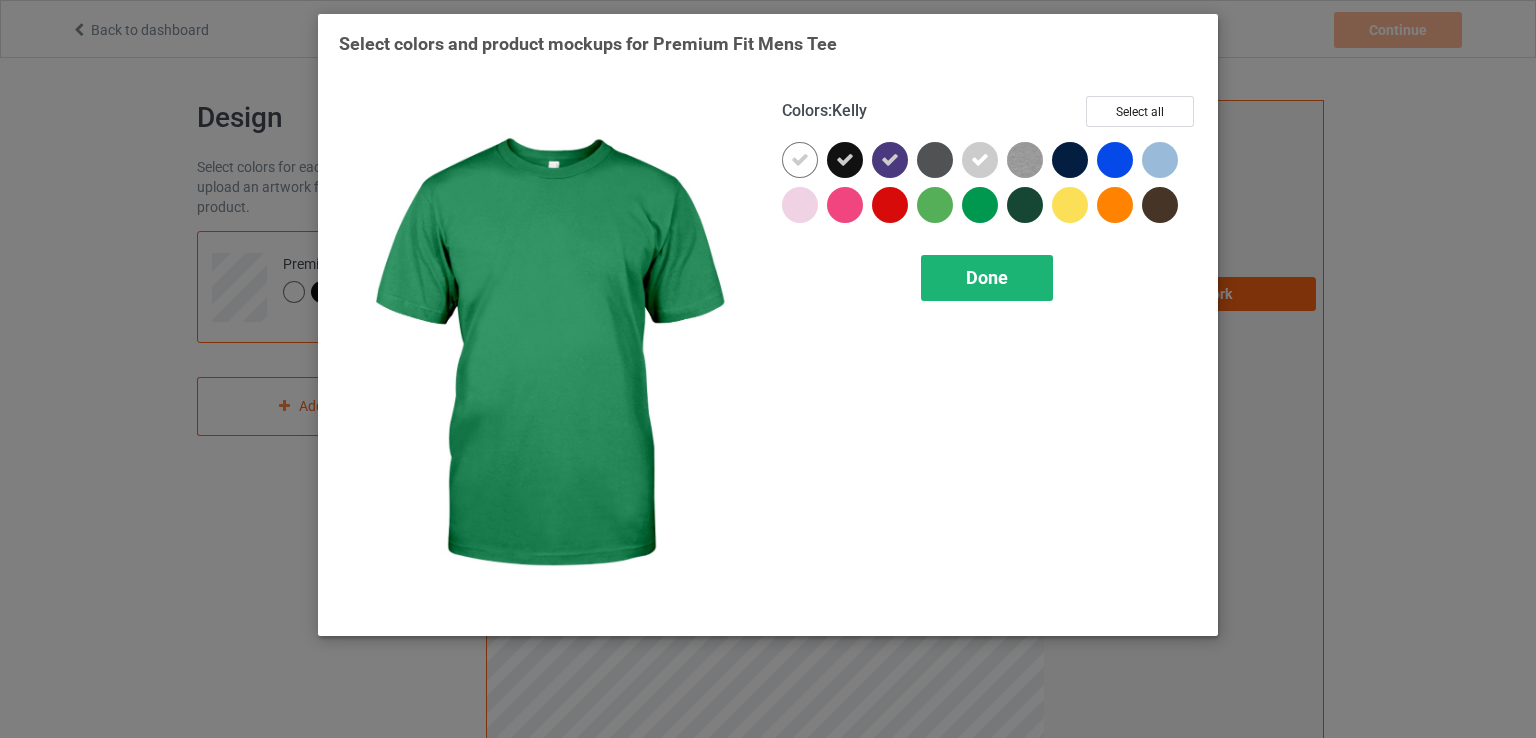 click on "Done" at bounding box center [987, 278] 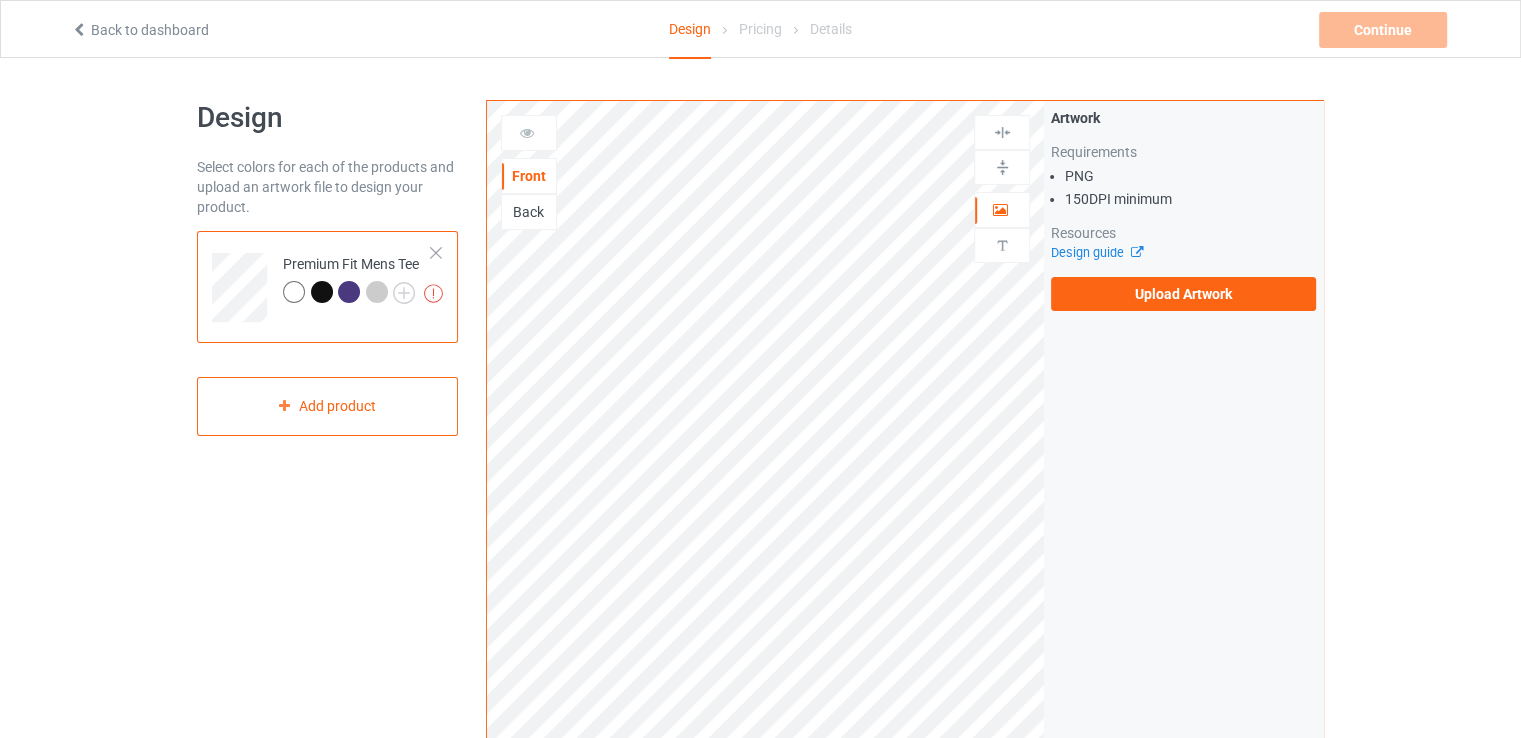 click on "Upload Artwork" at bounding box center (1183, 294) 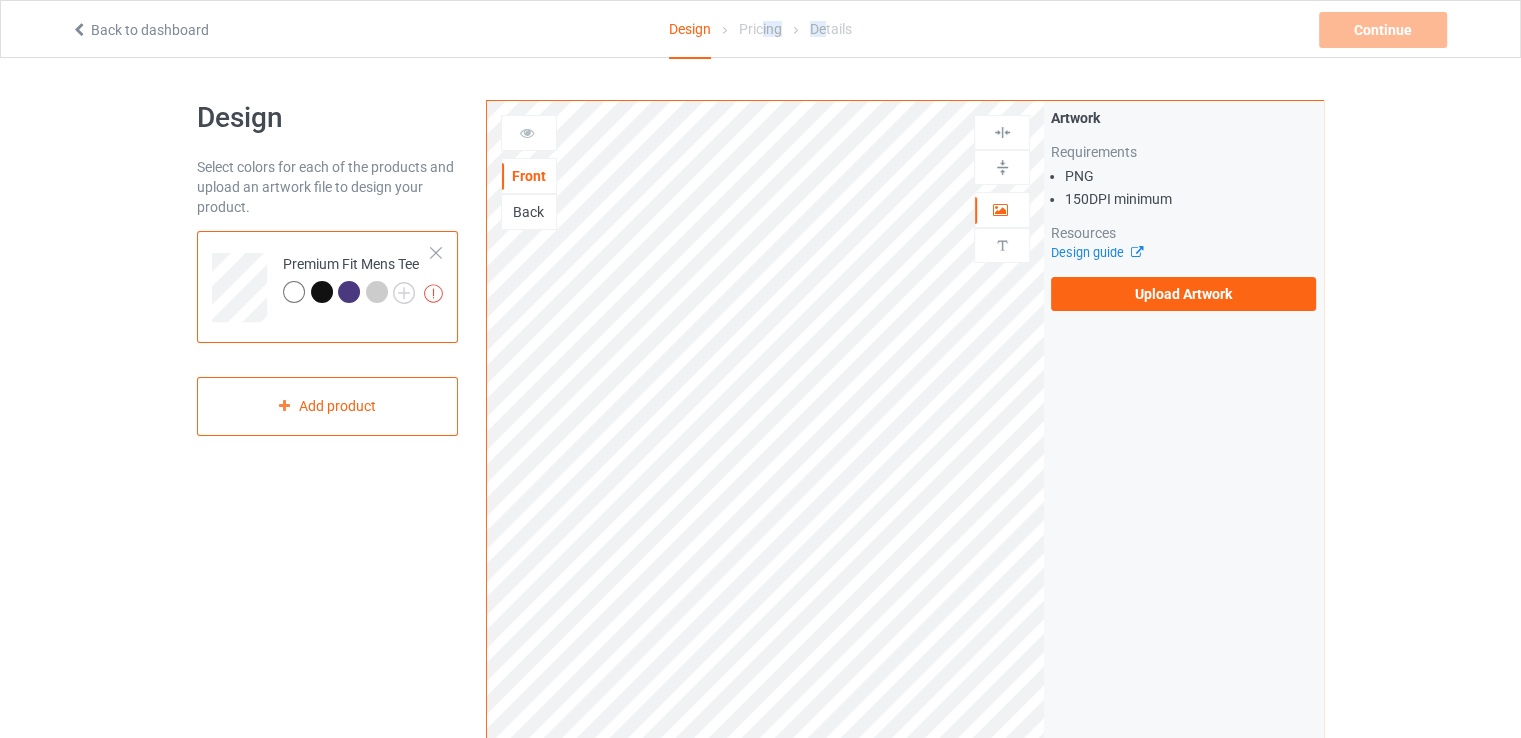 drag, startPoint x: 761, startPoint y: 26, endPoint x: 824, endPoint y: 28, distance: 63.03174 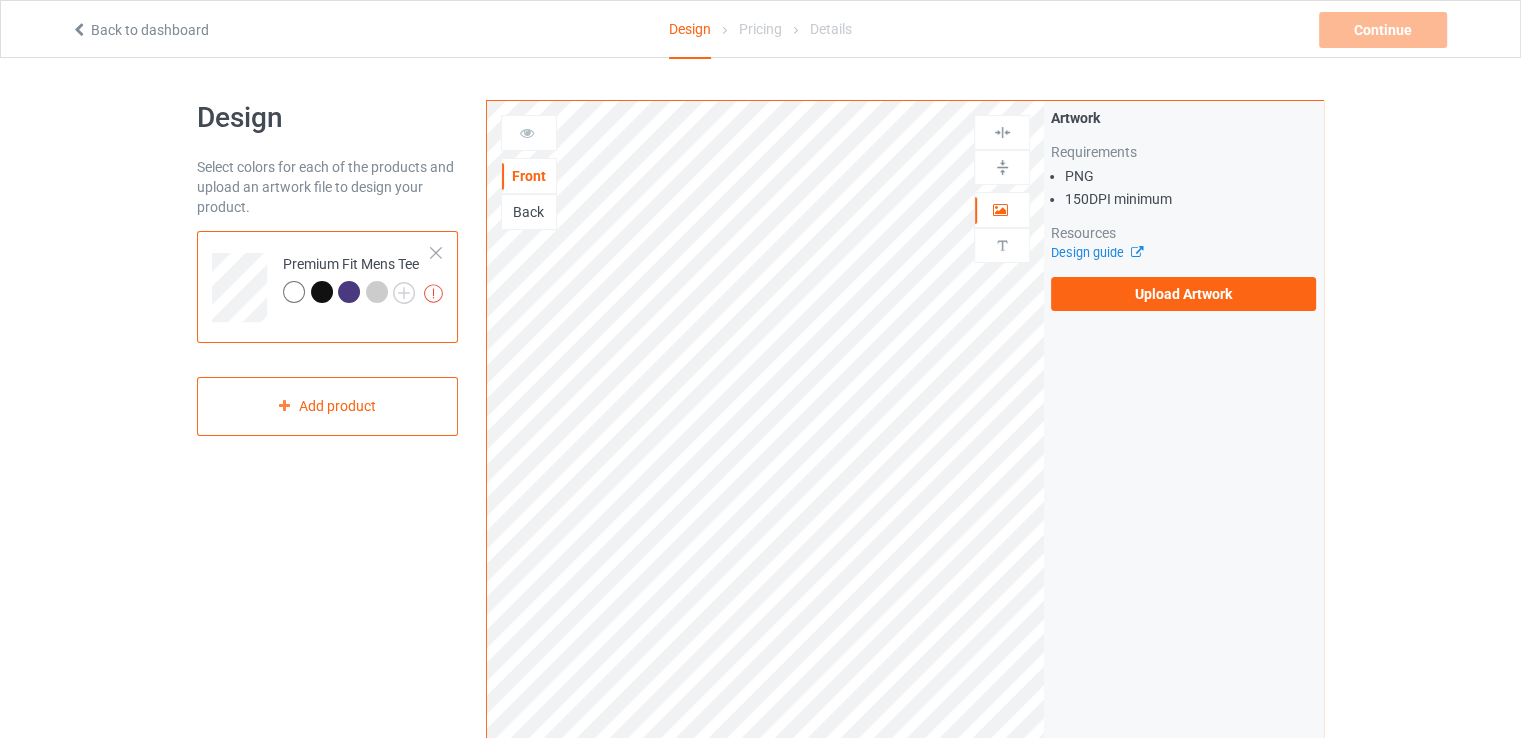 click at bounding box center (527, 130) 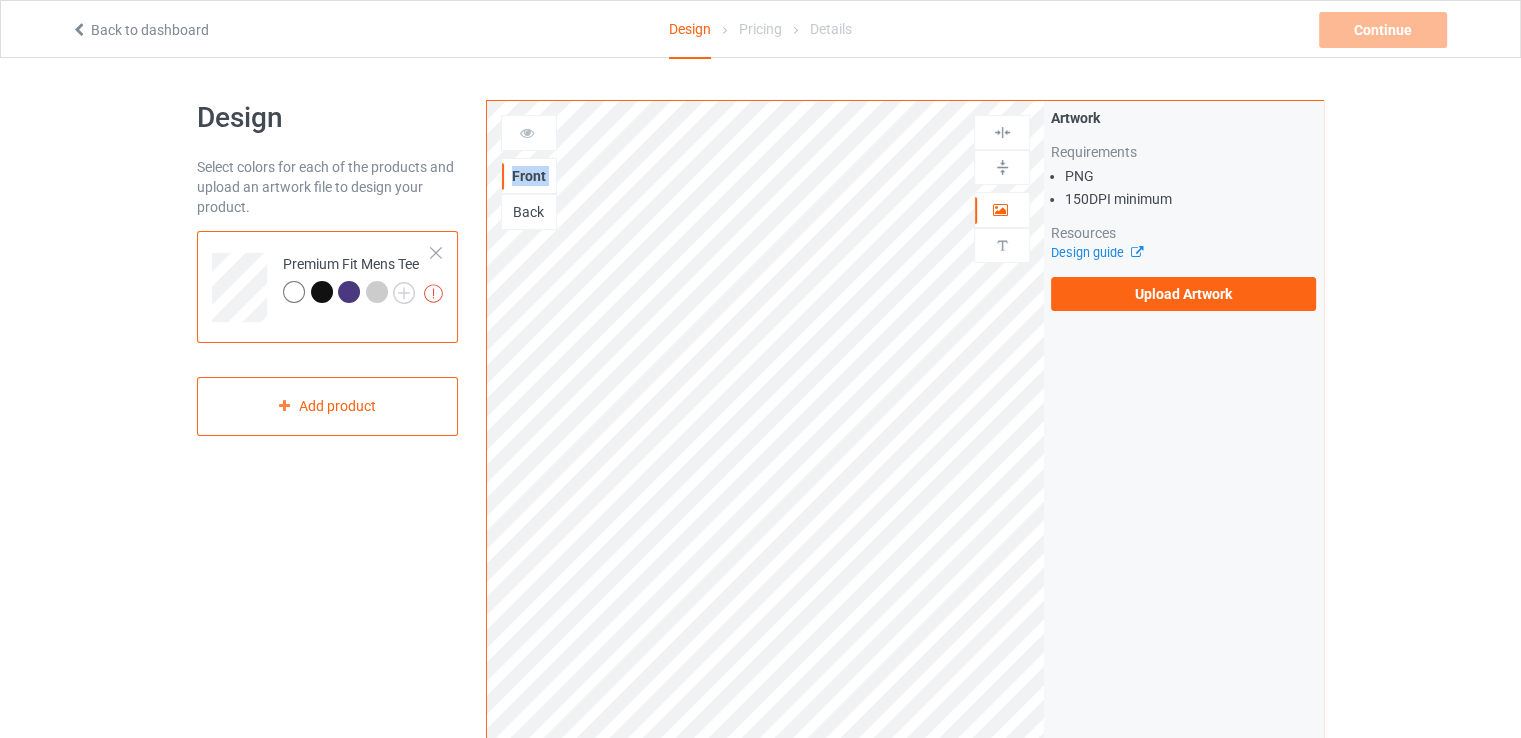 drag, startPoint x: 527, startPoint y: 120, endPoint x: 516, endPoint y: 210, distance: 90.66973 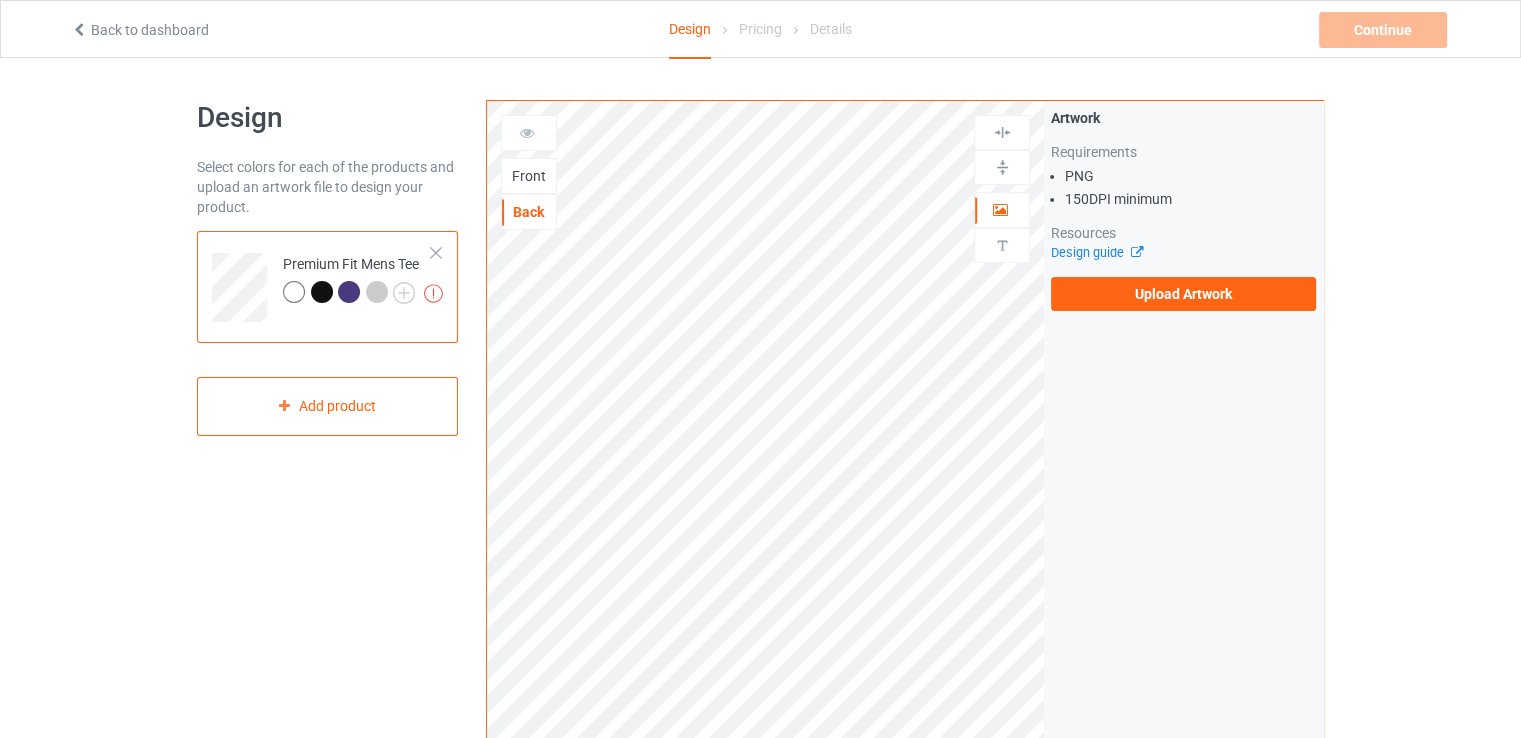 click on "Front" at bounding box center (529, 176) 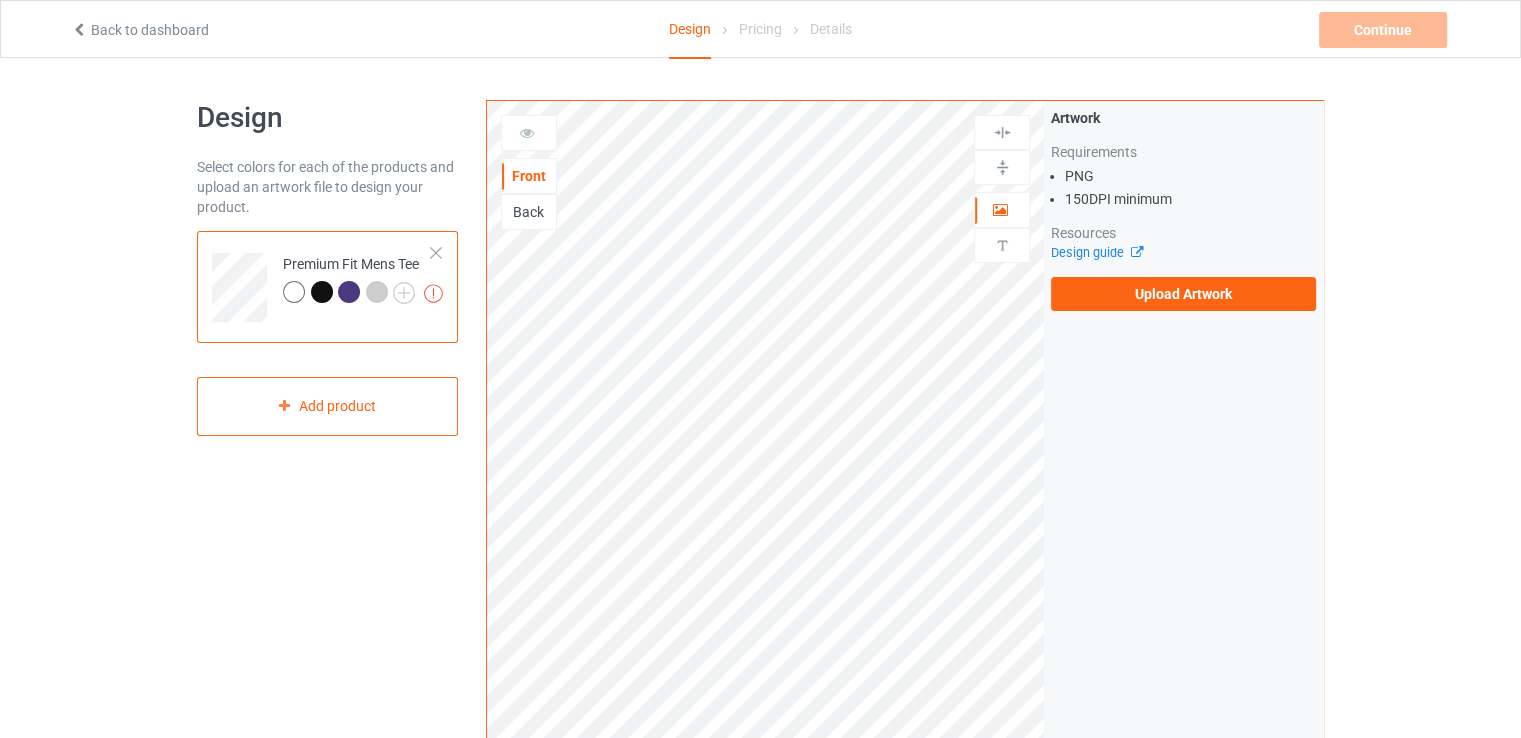 click on "Front" at bounding box center (529, 176) 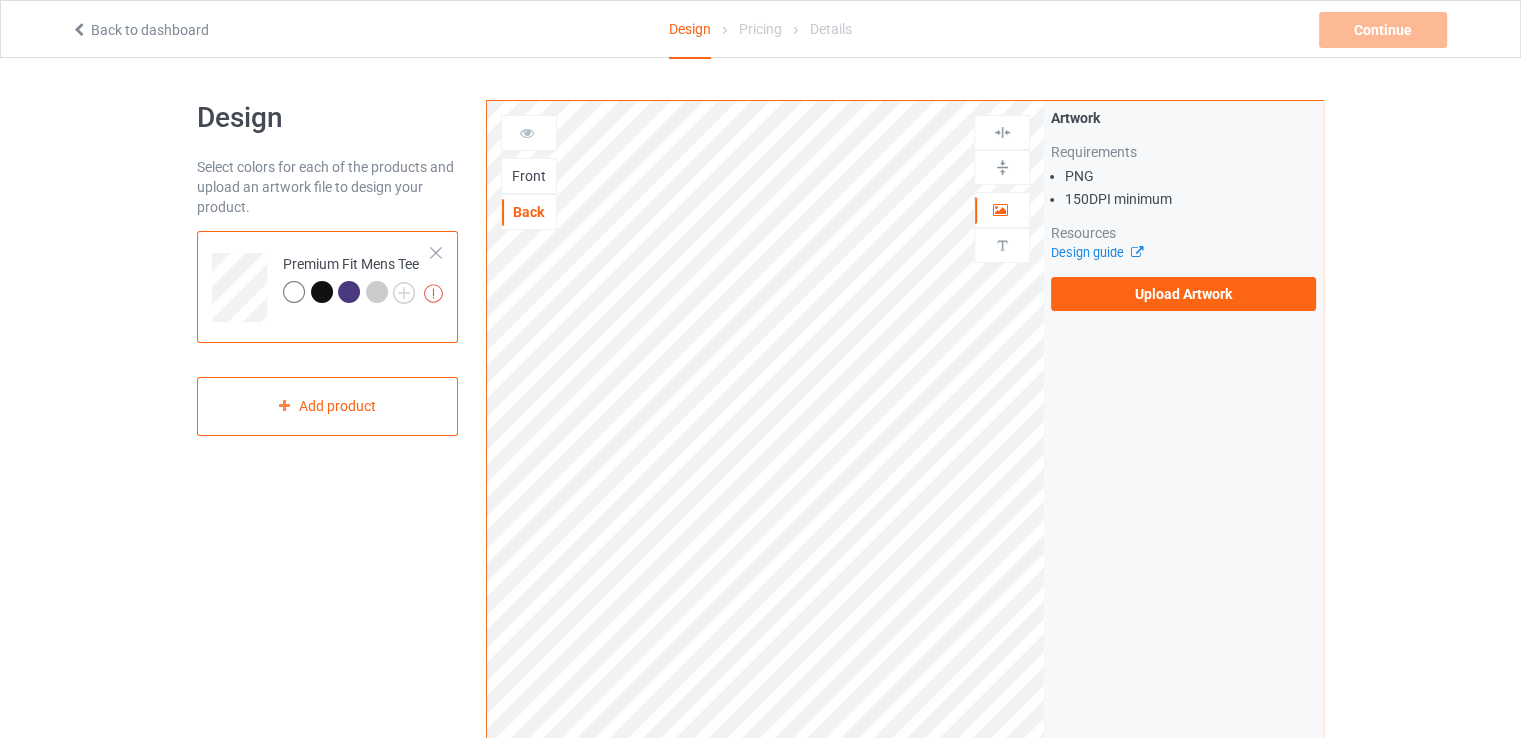 click on "Front" at bounding box center (529, 176) 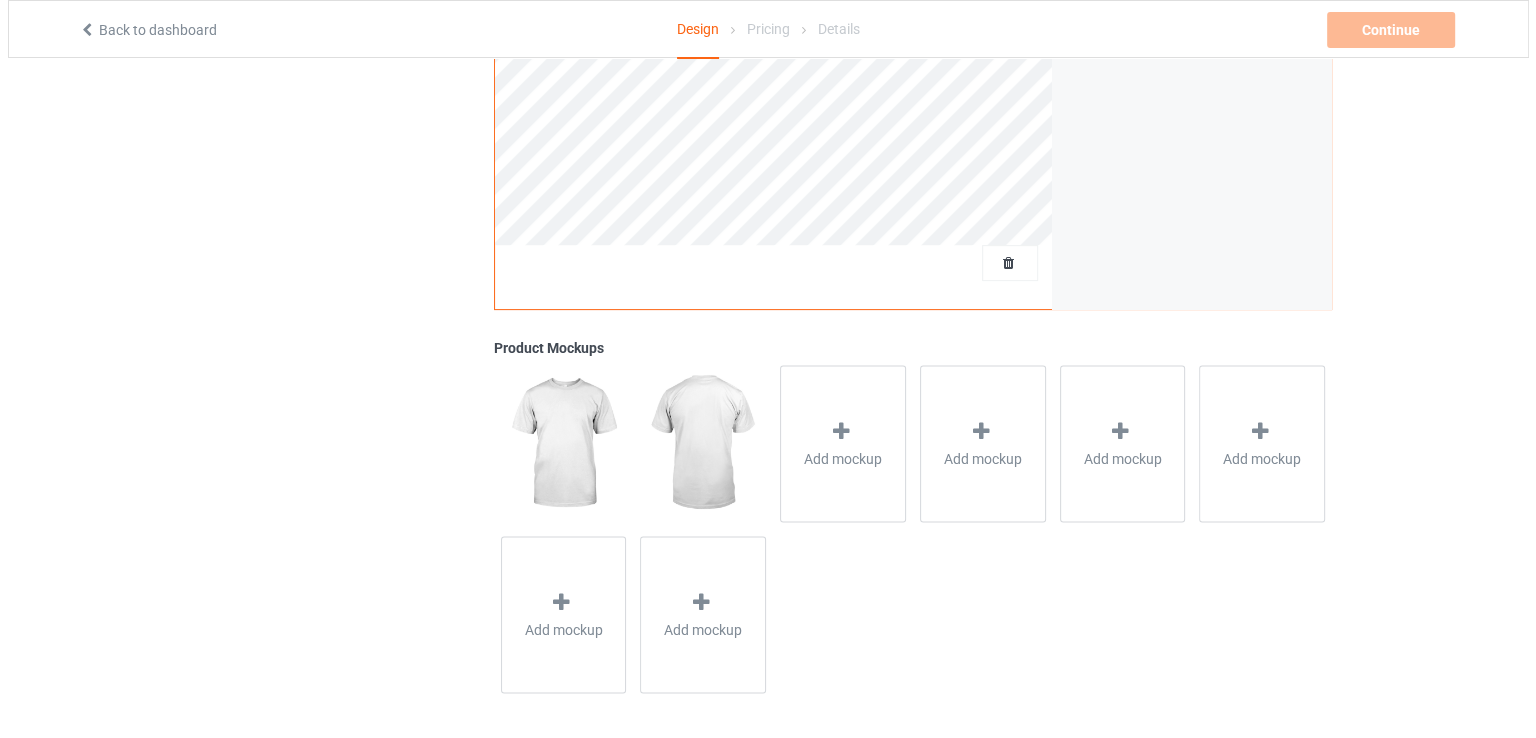 scroll, scrollTop: 556, scrollLeft: 0, axis: vertical 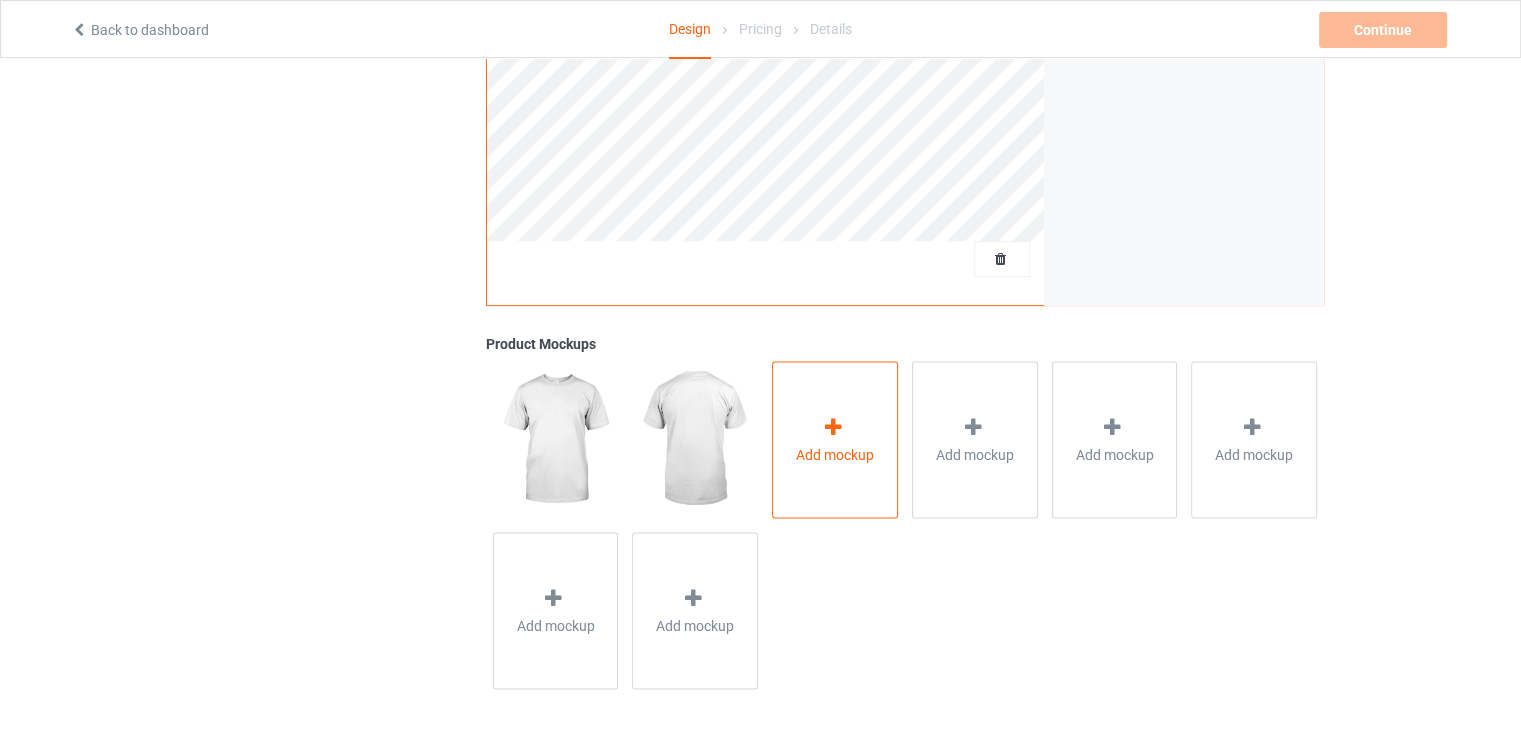 click at bounding box center (833, 426) 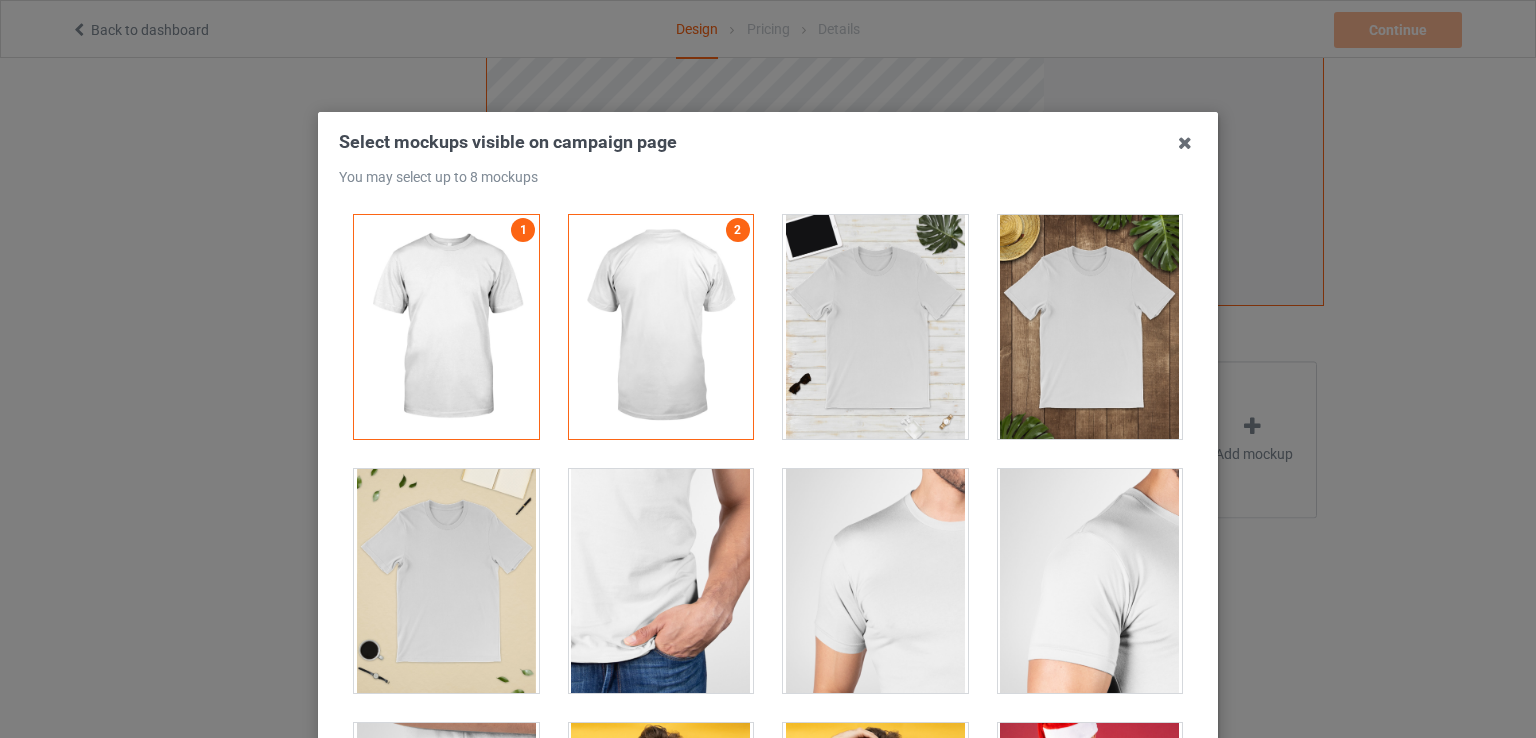 click at bounding box center [875, 327] 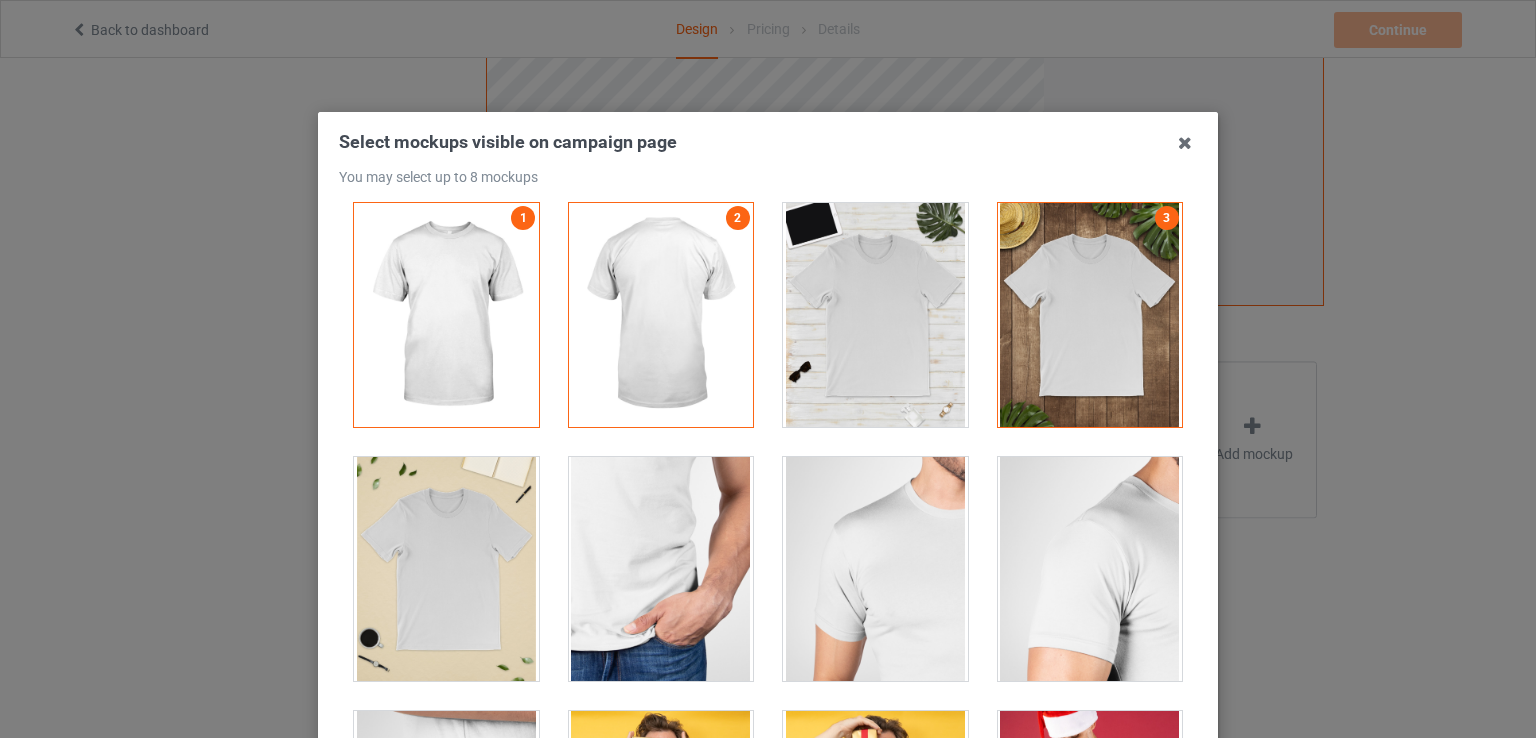 scroll, scrollTop: 0, scrollLeft: 0, axis: both 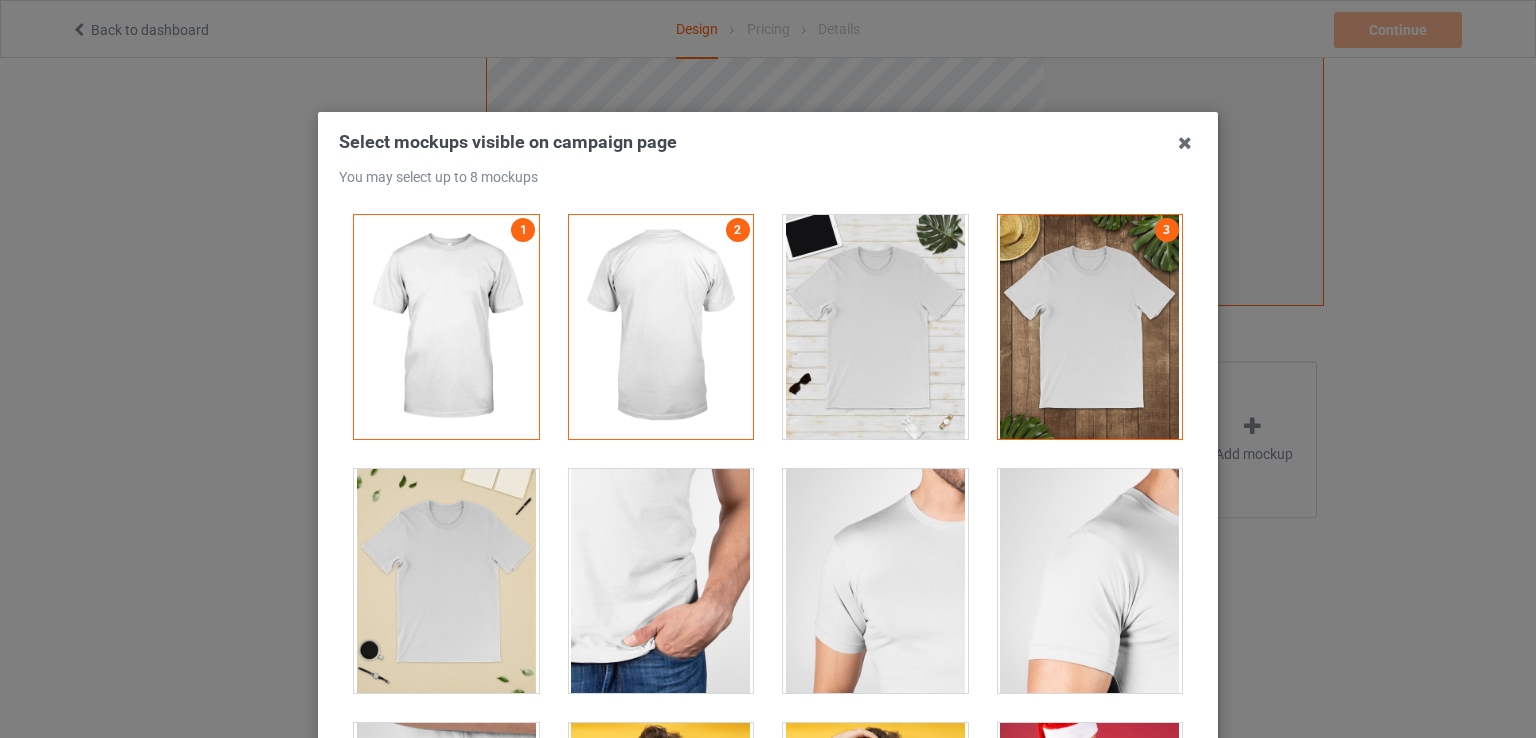 click at bounding box center [1090, 327] 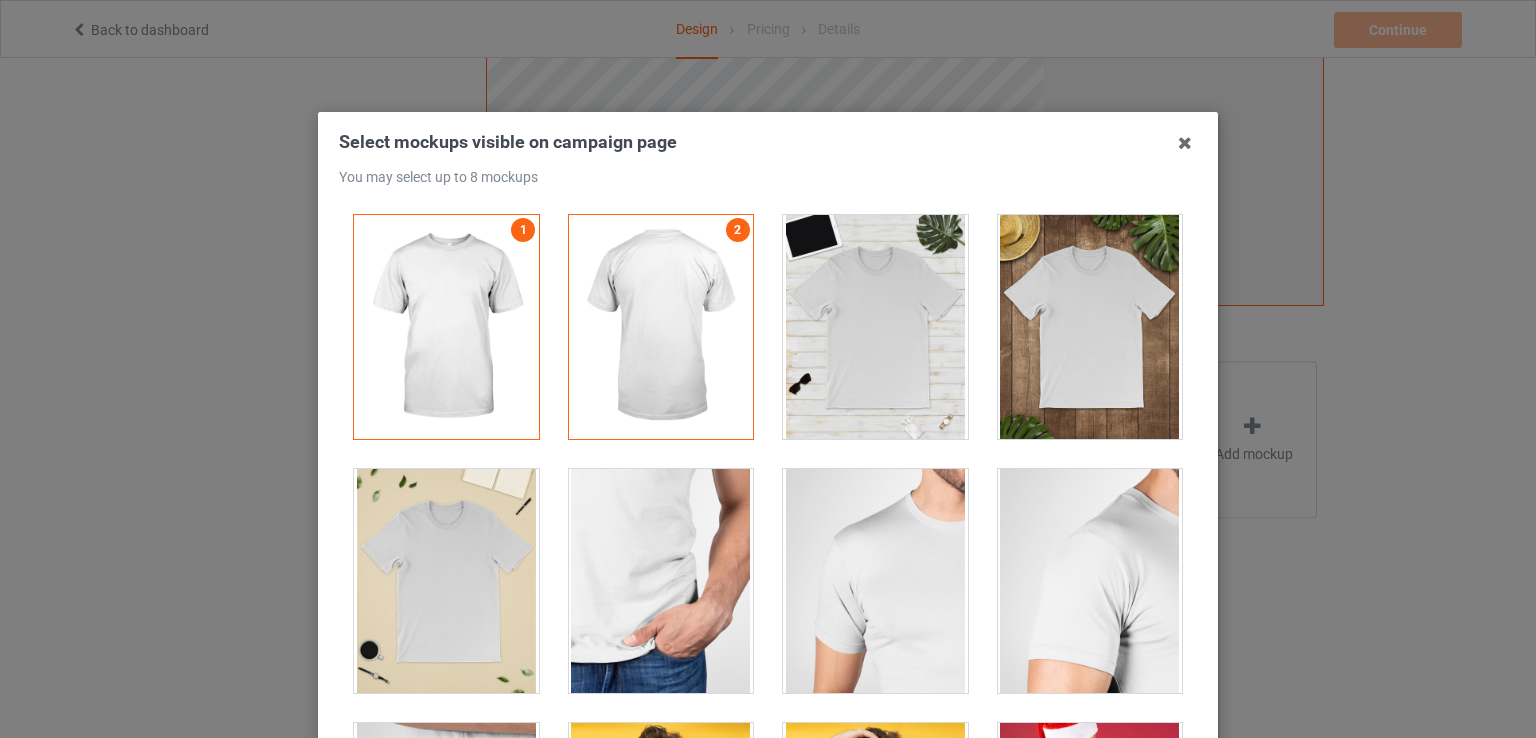 click at bounding box center (875, 327) 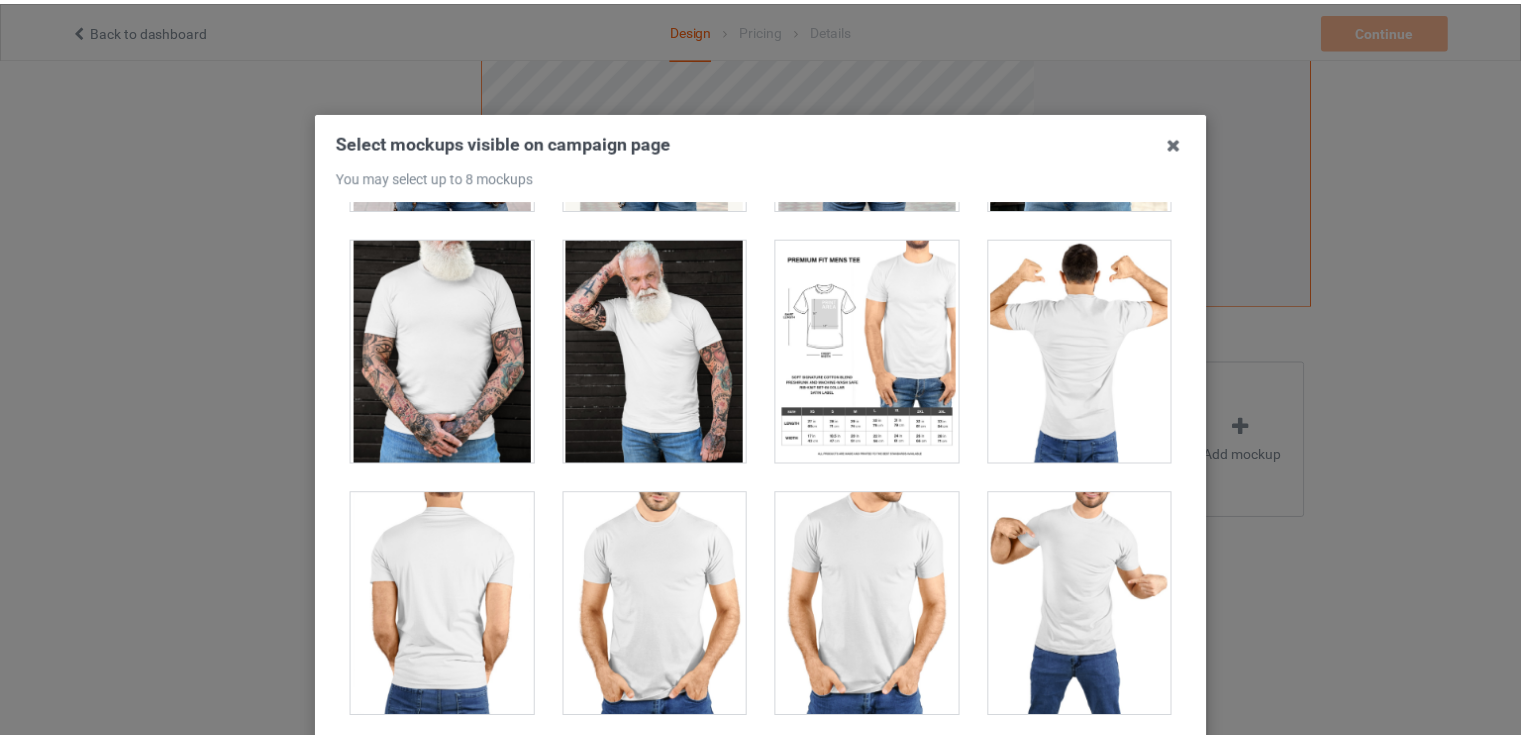 scroll, scrollTop: 4040, scrollLeft: 0, axis: vertical 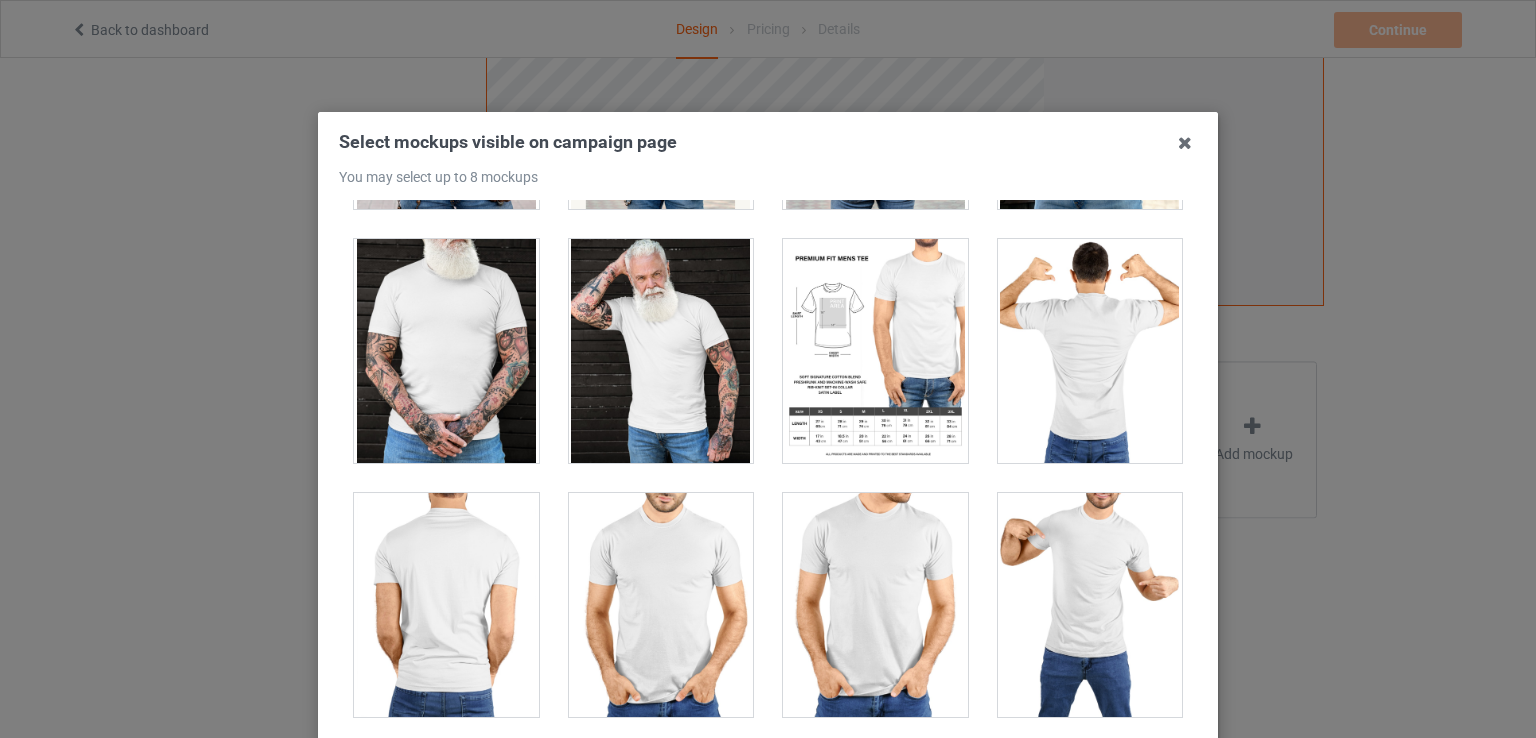 click on "Select mockups visible on campaign page You may select up to 8 mockups 1 2 3 3 mockups selected Confirm" at bounding box center (768, 497) 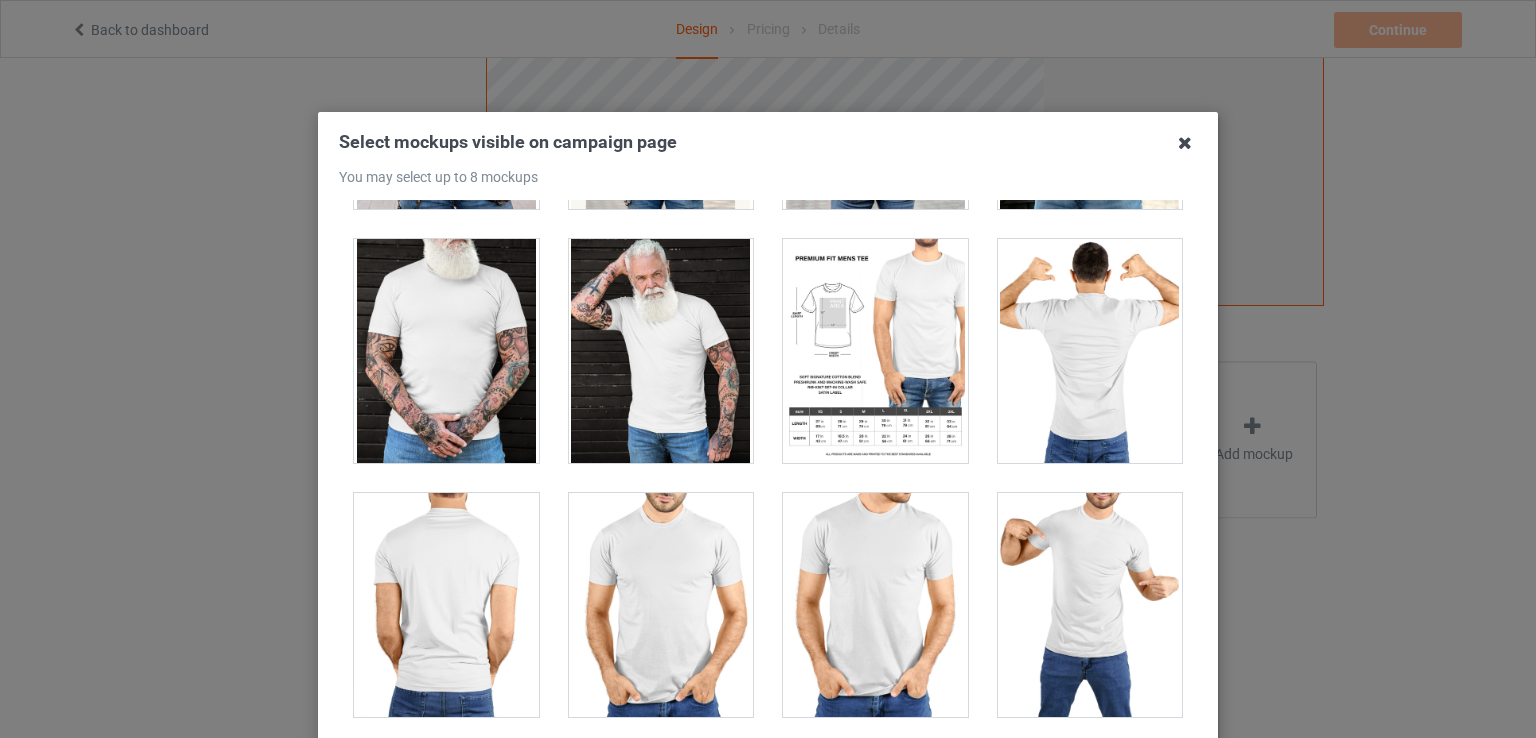 click at bounding box center (1185, 143) 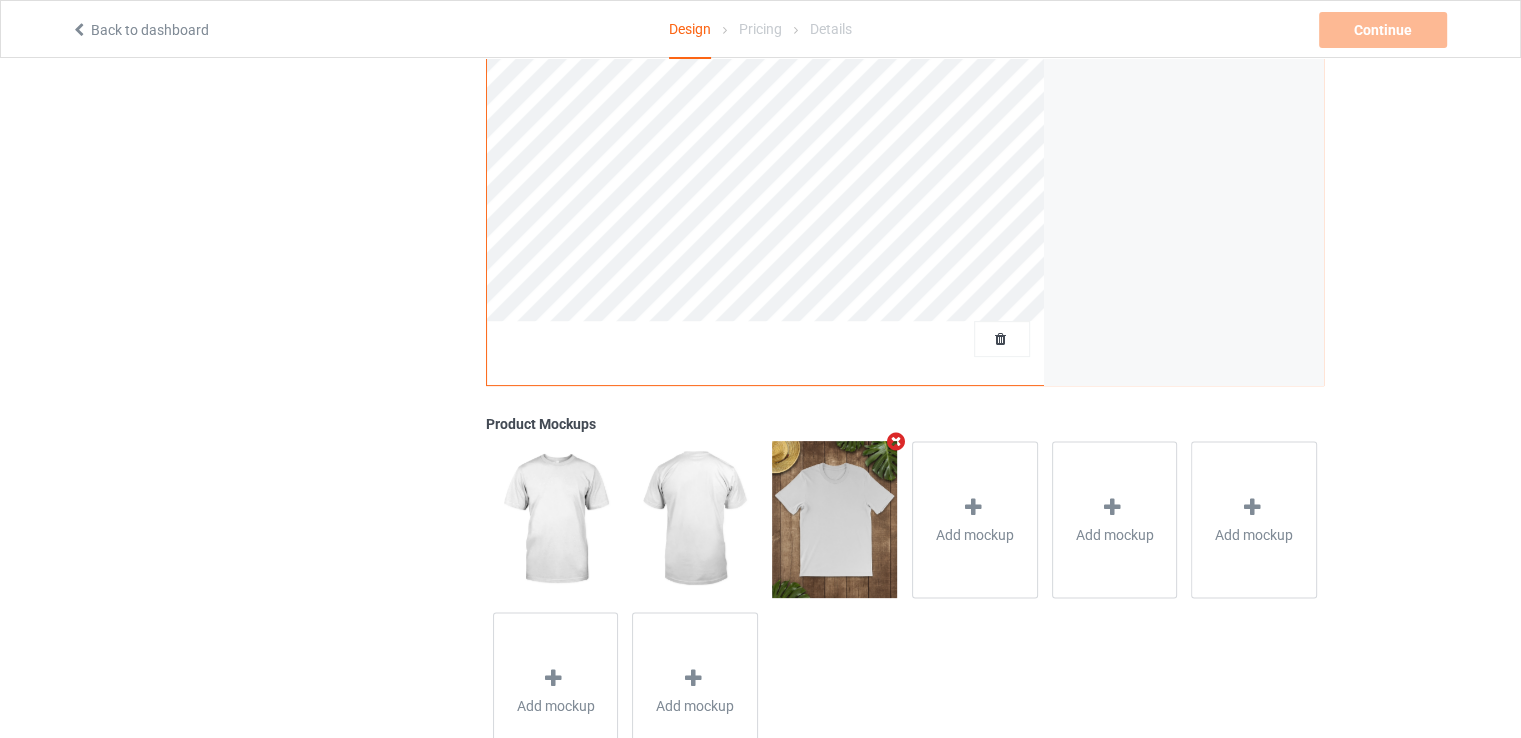 scroll, scrollTop: 475, scrollLeft: 0, axis: vertical 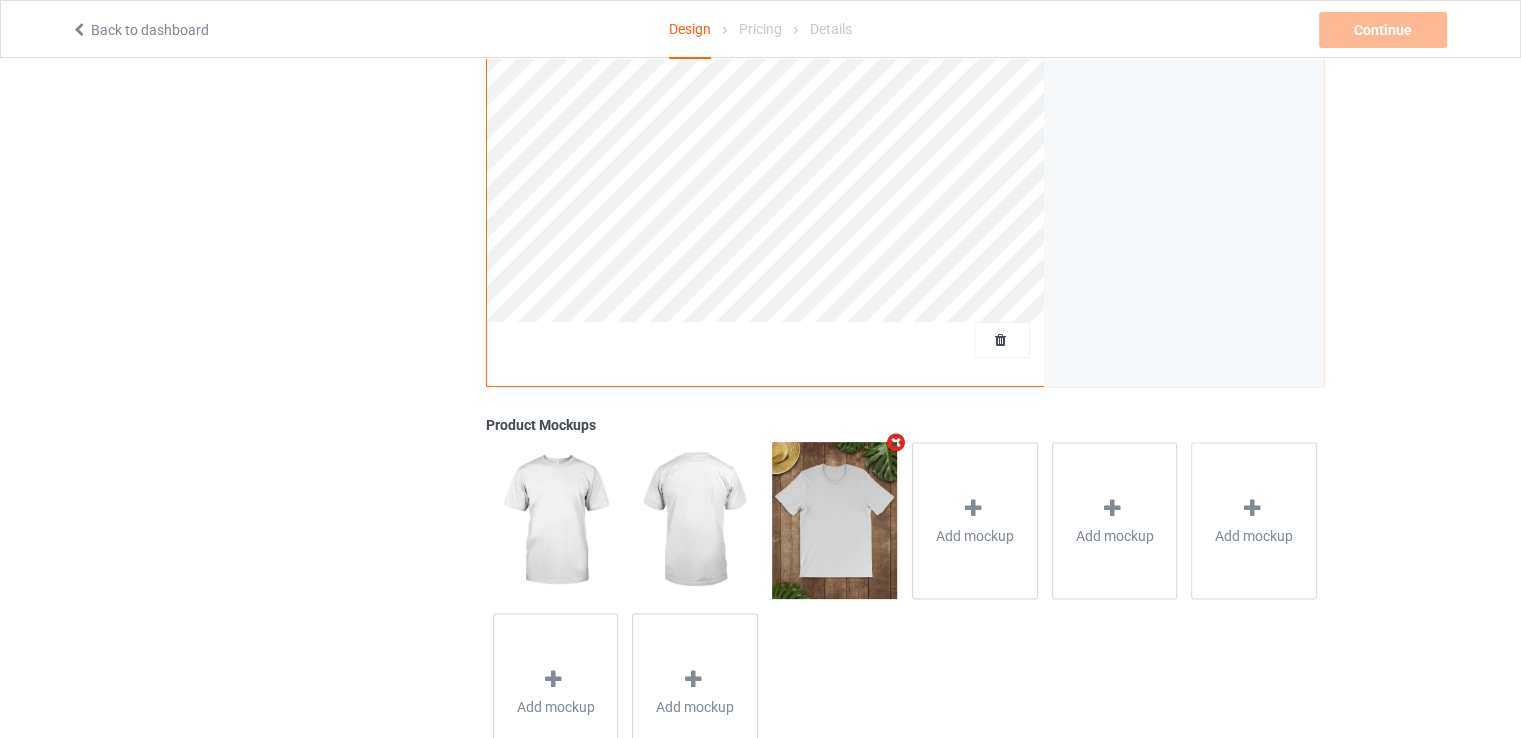 click at bounding box center [896, 442] 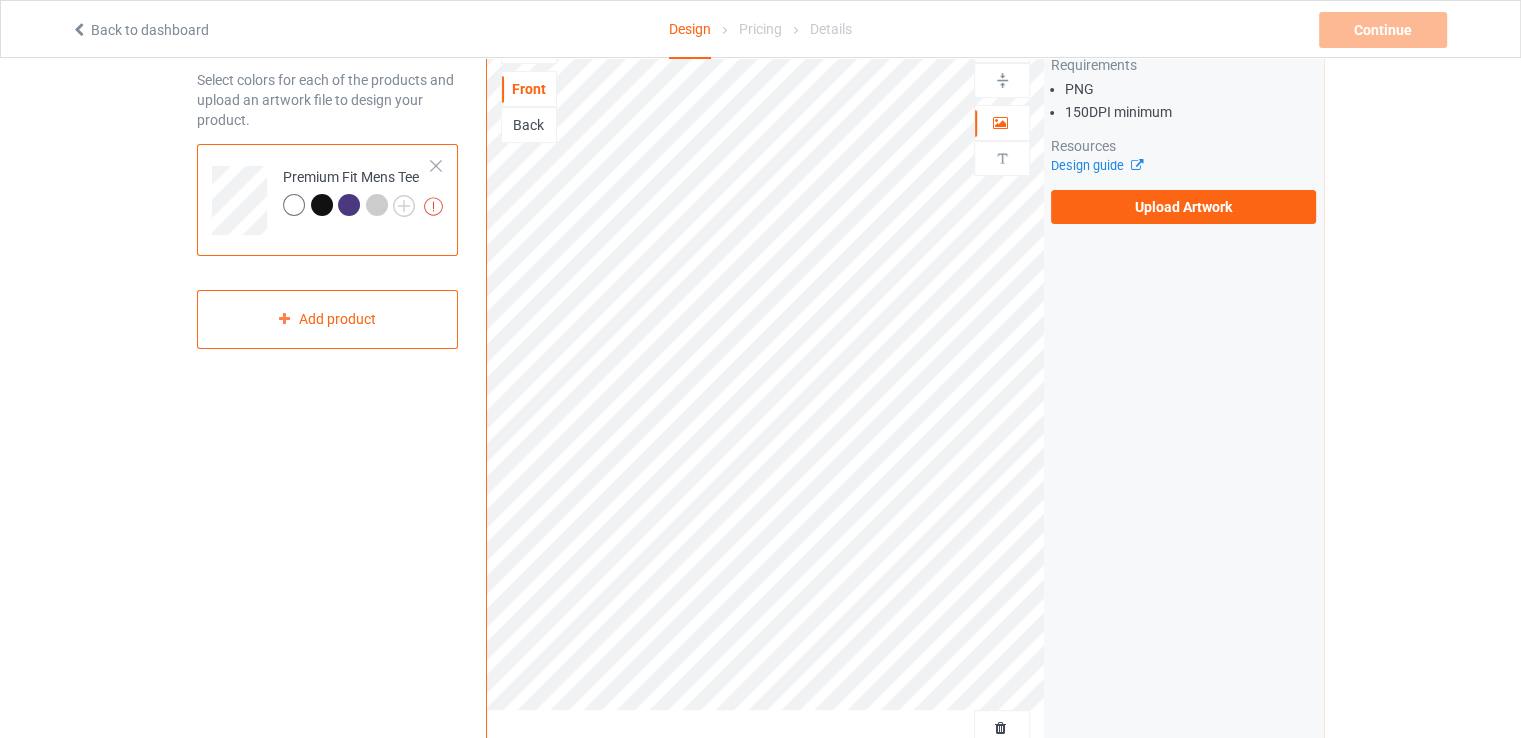scroll, scrollTop: 0, scrollLeft: 0, axis: both 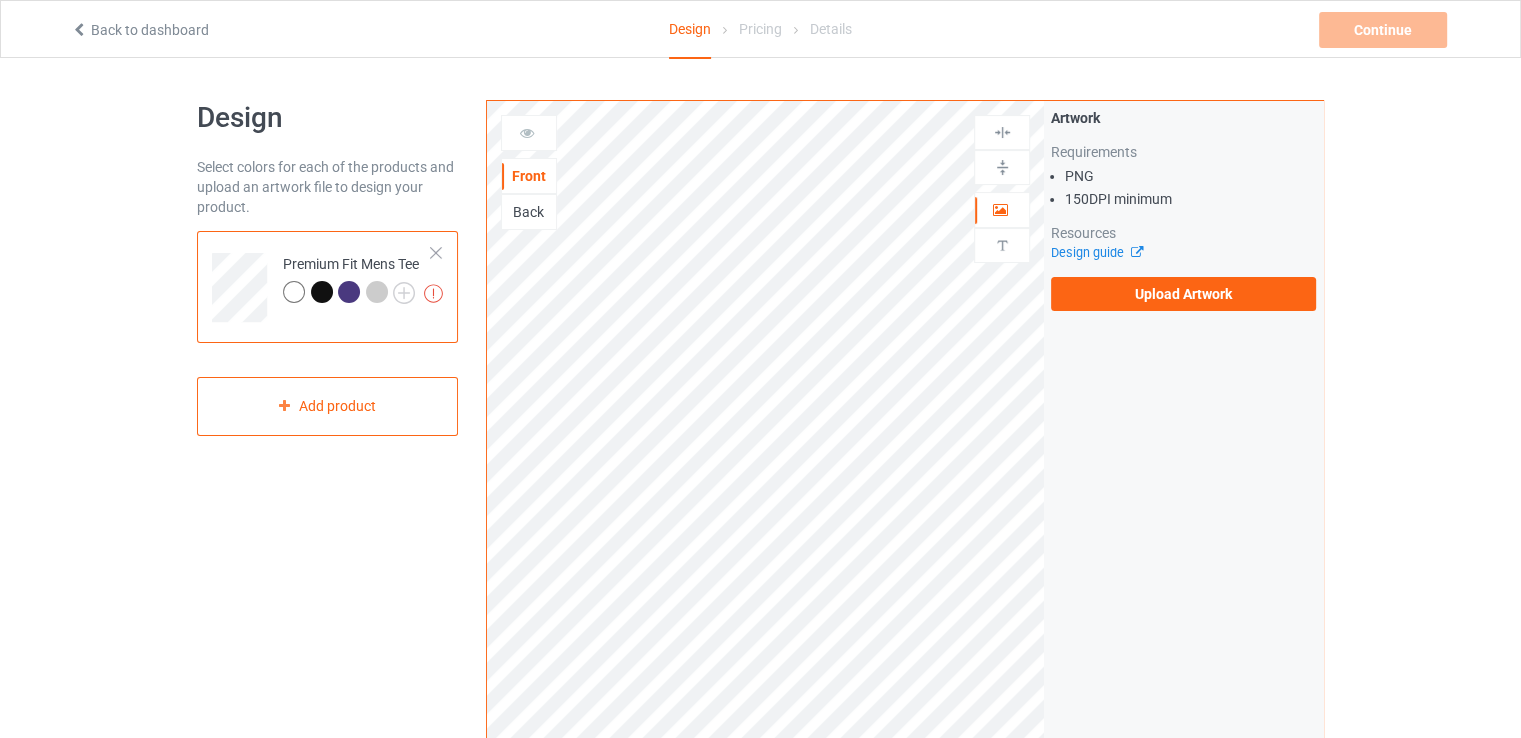 click on "Back to dashboard" at bounding box center (140, 30) 